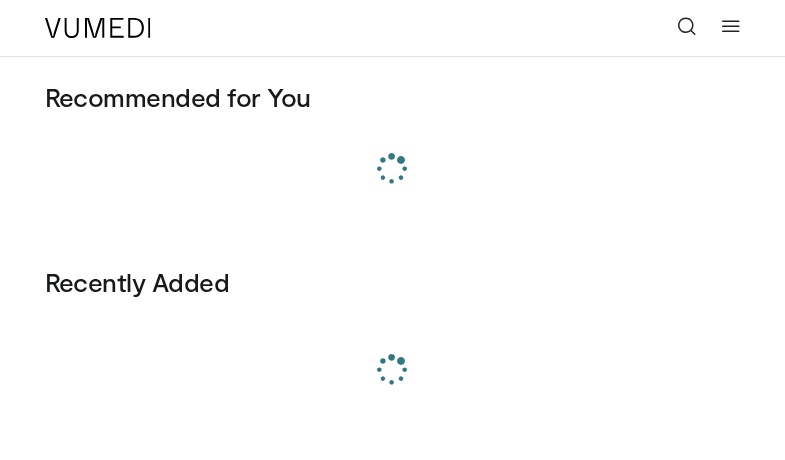 scroll, scrollTop: 0, scrollLeft: 0, axis: both 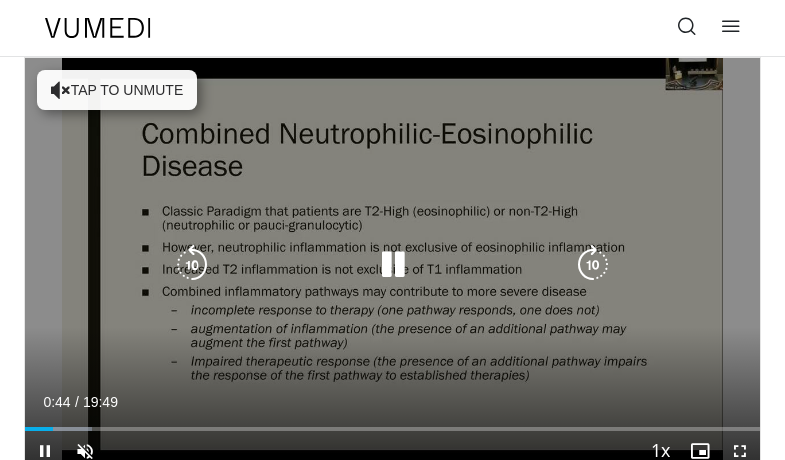 drag, startPoint x: 389, startPoint y: 259, endPoint x: 394, endPoint y: 277, distance: 18.681541 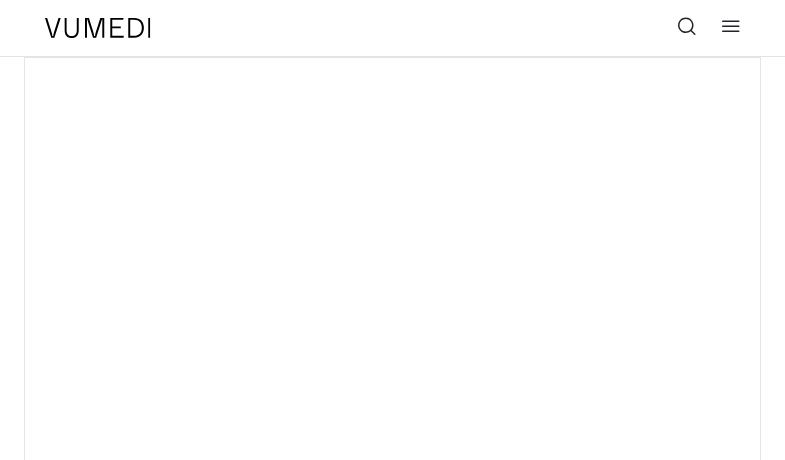 scroll, scrollTop: 0, scrollLeft: 0, axis: both 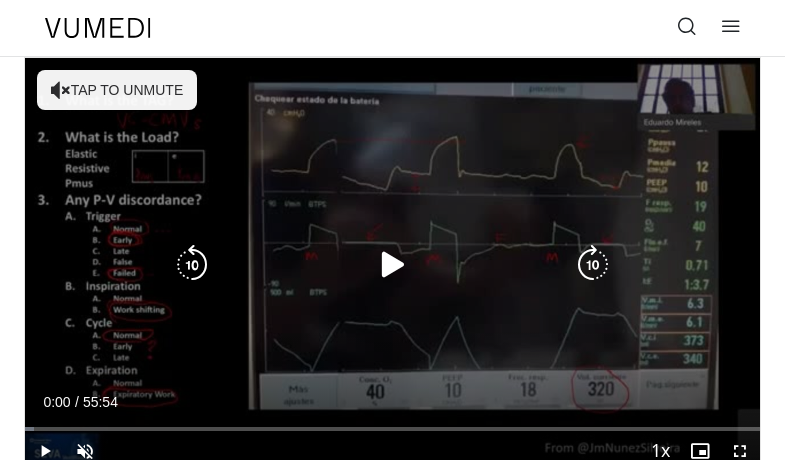click on "Tap to unmute" at bounding box center [117, 90] 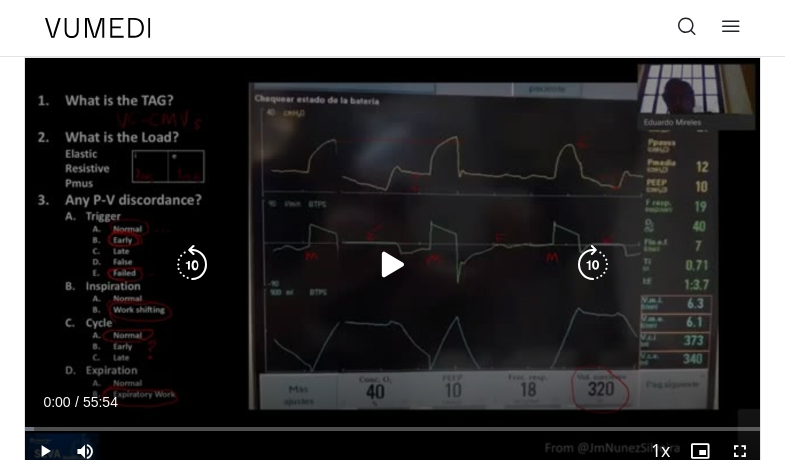click at bounding box center (393, 265) 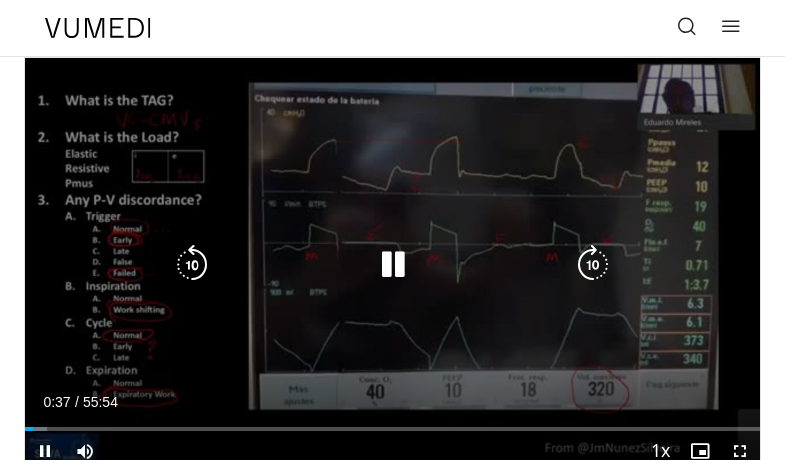 click at bounding box center [393, 265] 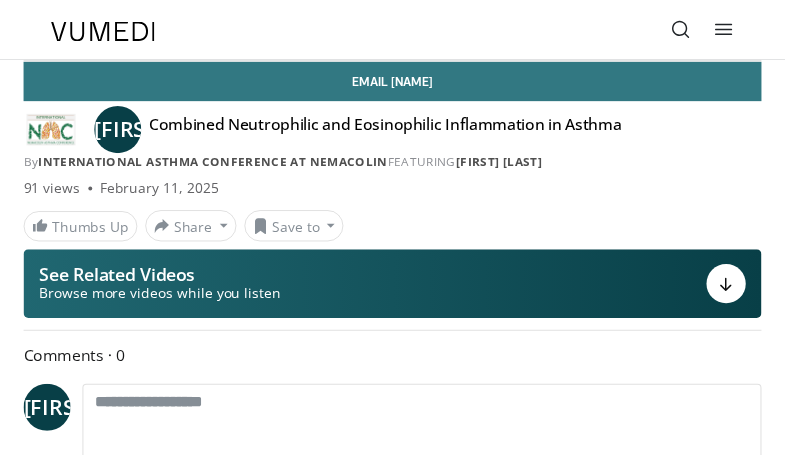 scroll, scrollTop: 0, scrollLeft: 0, axis: both 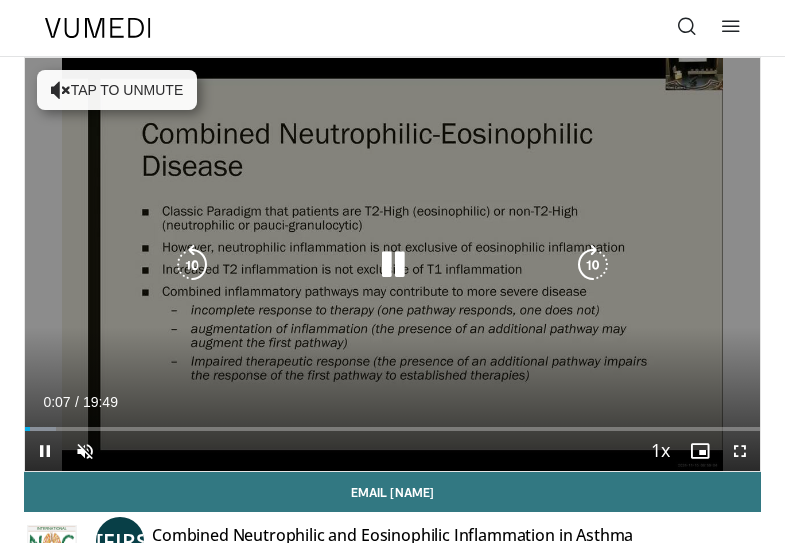click on "Tap to unmute" at bounding box center (117, 90) 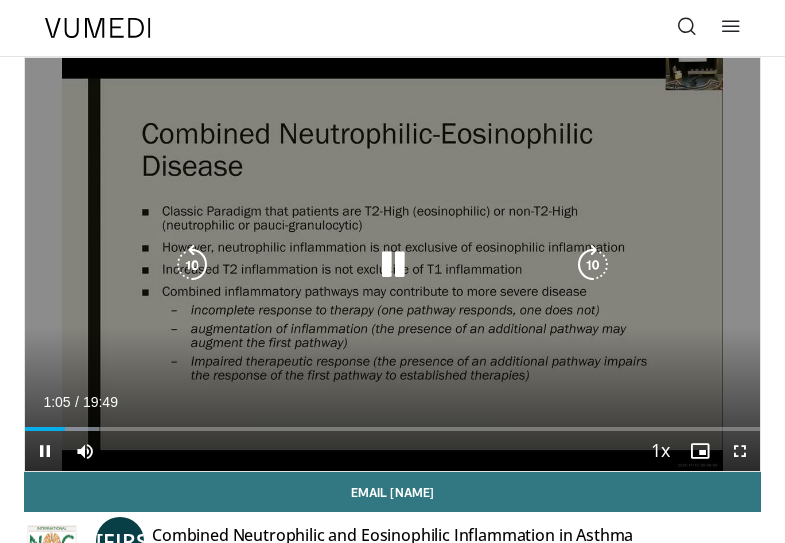 click at bounding box center (393, 265) 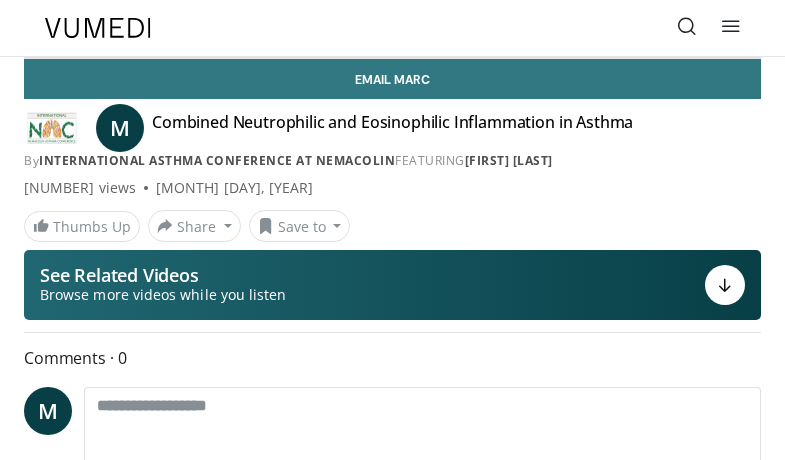 scroll, scrollTop: 0, scrollLeft: 0, axis: both 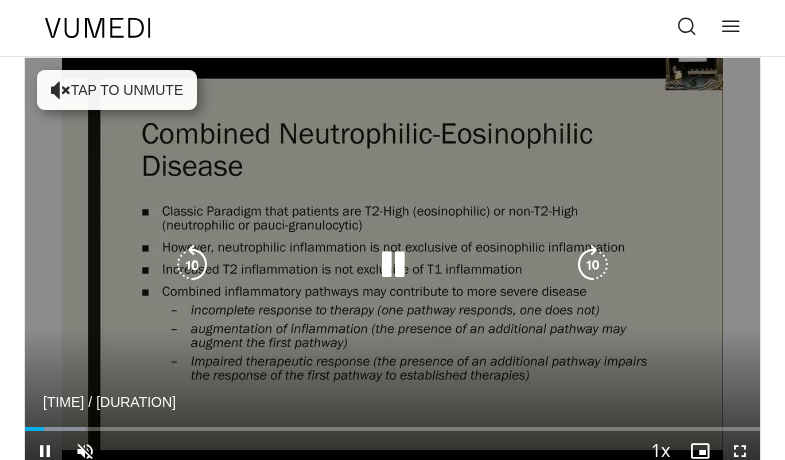 drag, startPoint x: 140, startPoint y: 96, endPoint x: 150, endPoint y: 107, distance: 14.866069 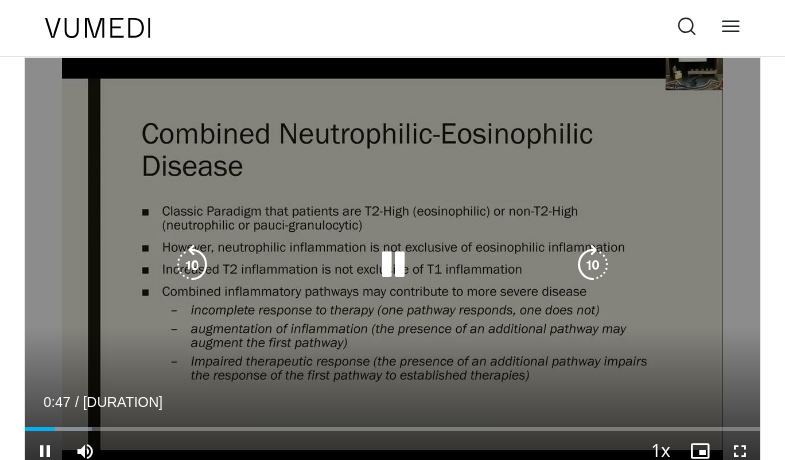 click at bounding box center [393, 265] 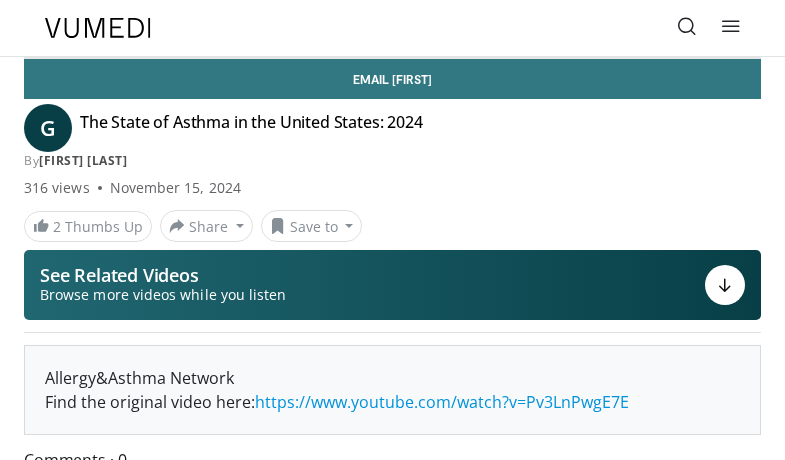 scroll, scrollTop: 0, scrollLeft: 0, axis: both 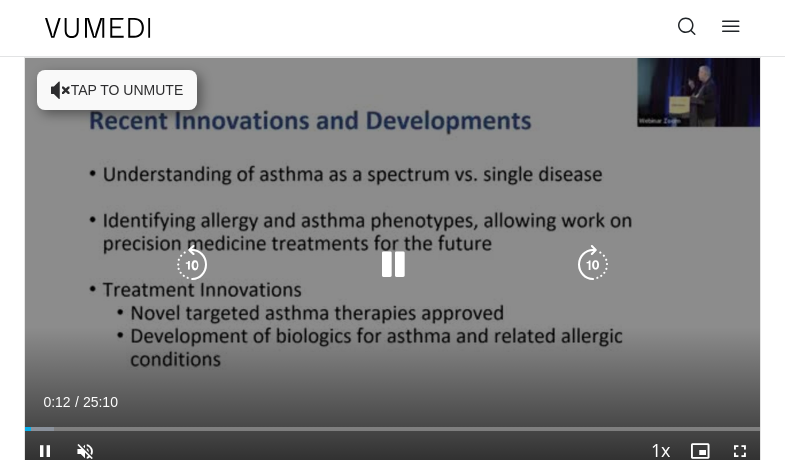 click on "Tap to unmute" at bounding box center [117, 90] 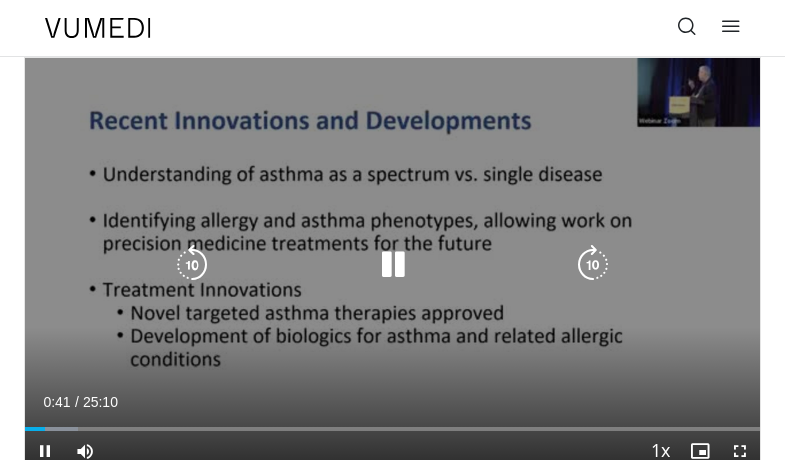 click at bounding box center [393, 265] 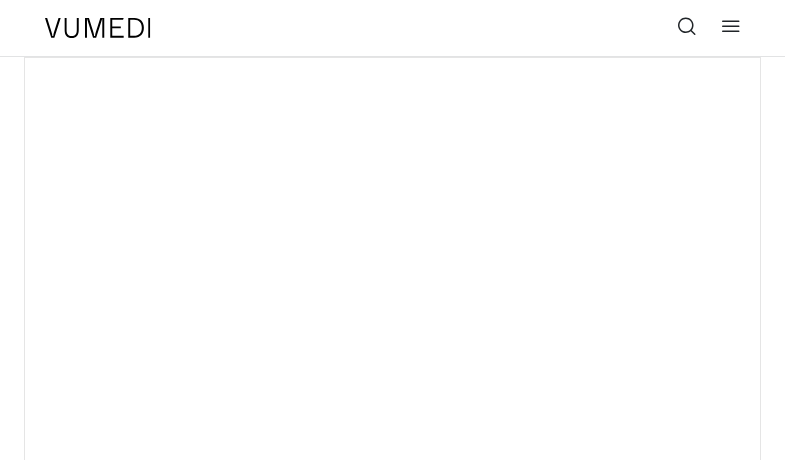 scroll, scrollTop: 0, scrollLeft: 0, axis: both 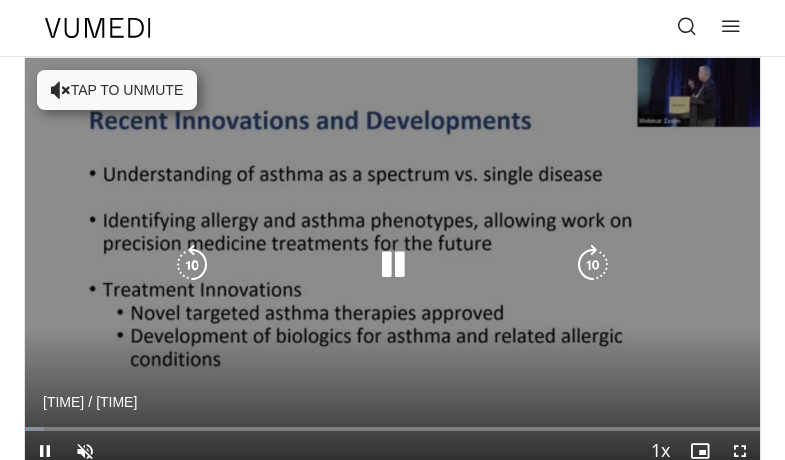 click on "Tap to unmute" at bounding box center [117, 90] 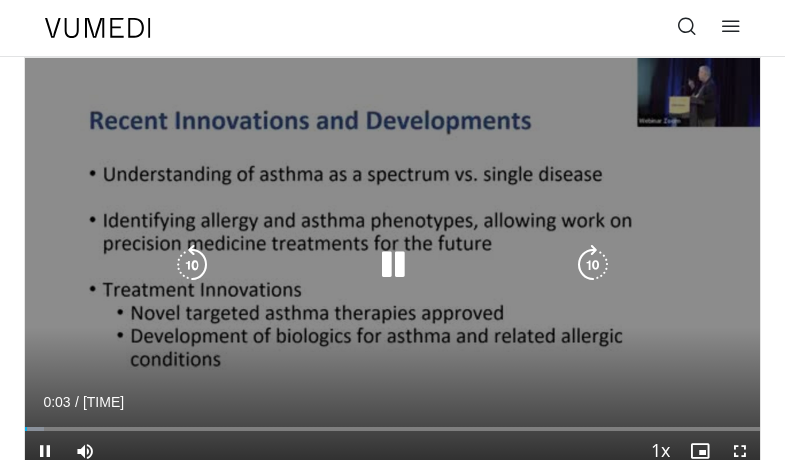 click at bounding box center [393, 265] 